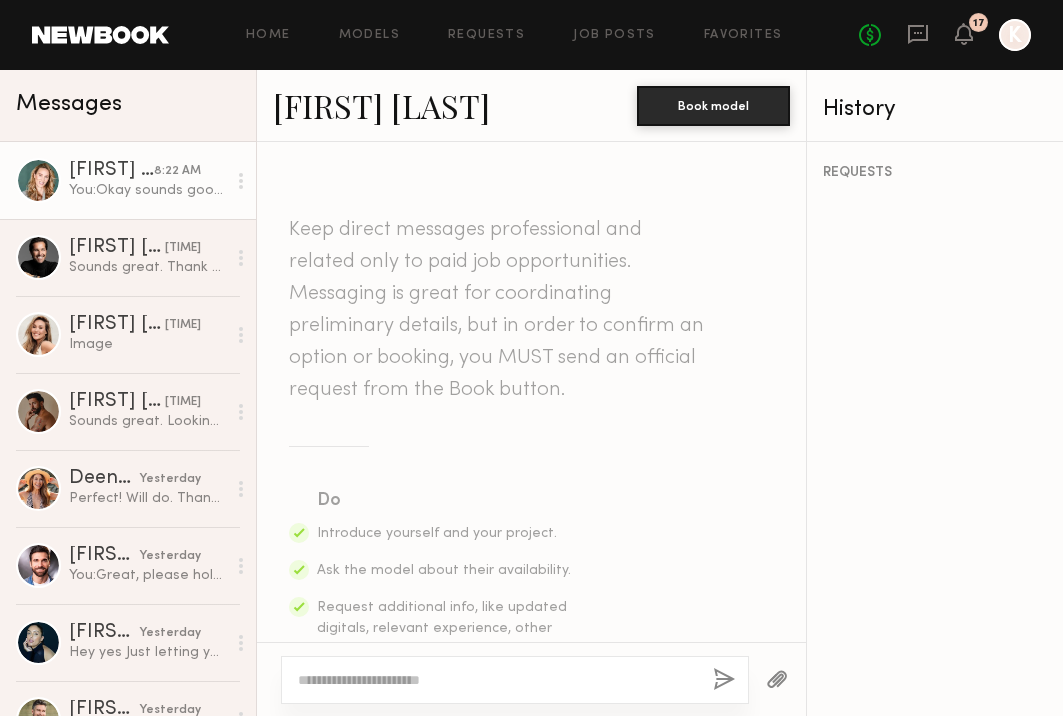 scroll, scrollTop: 0, scrollLeft: 0, axis: both 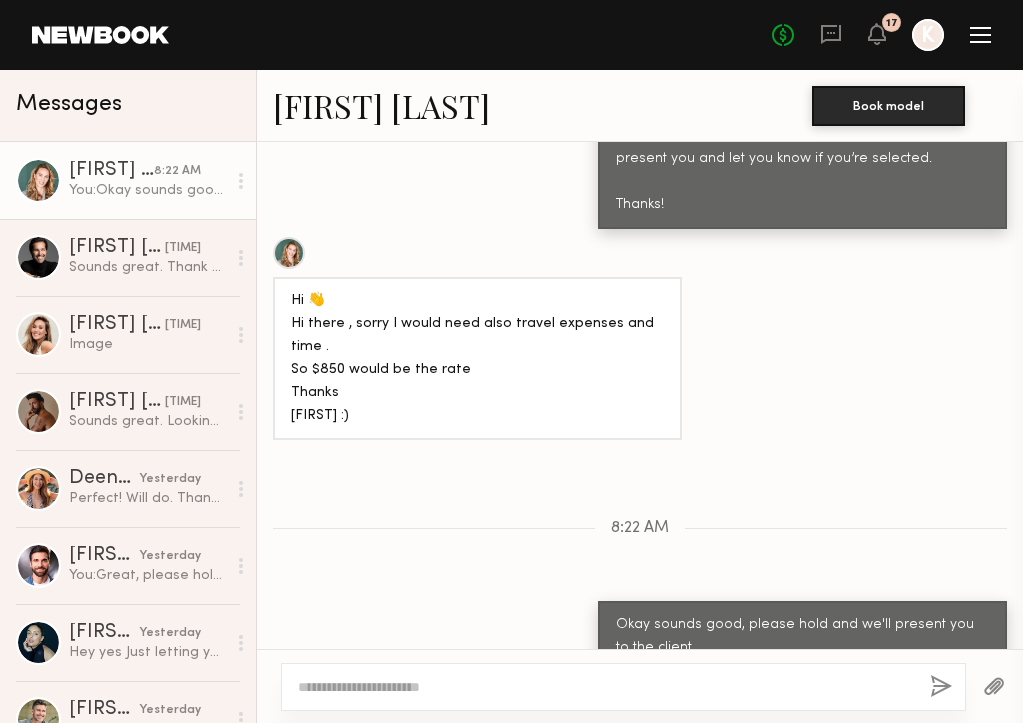 click on "No fees up to $5,000 17 K" 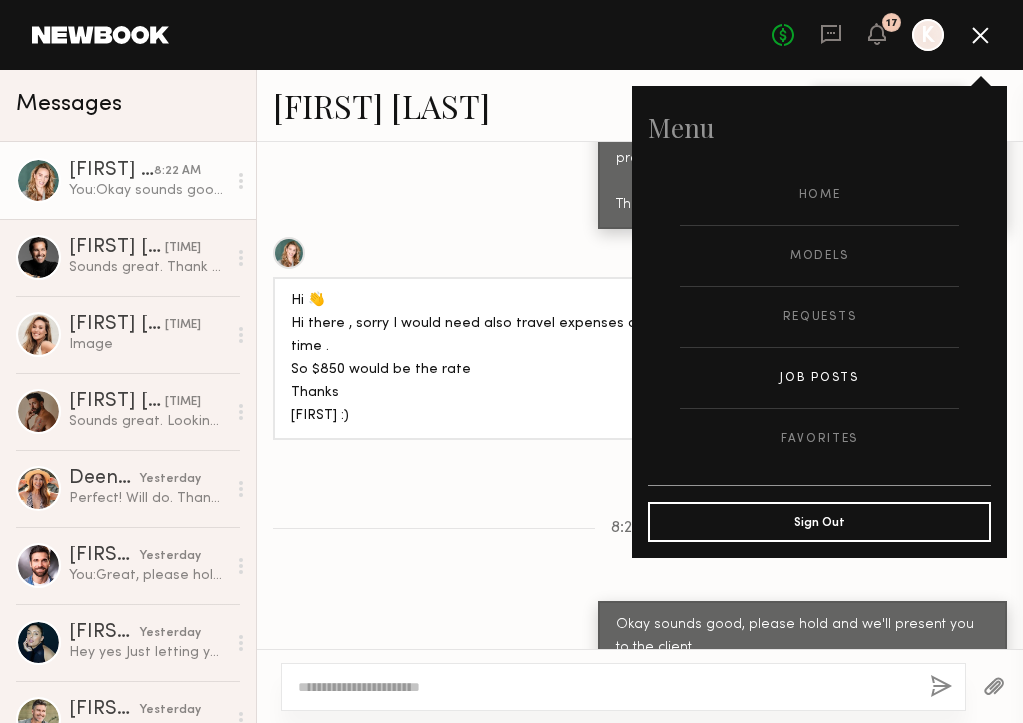 click on "Job Posts" 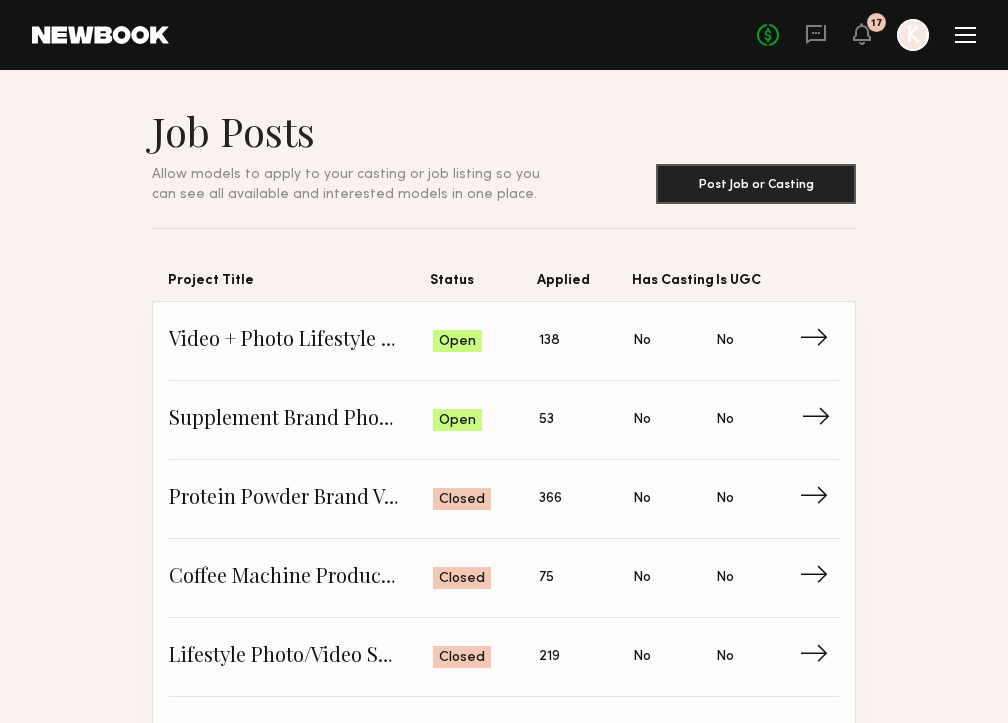 click on "Supplement Brand Photoshoot - [CITY] Status: Open Applied: 53 Has Casting: No Is UGC: No →" 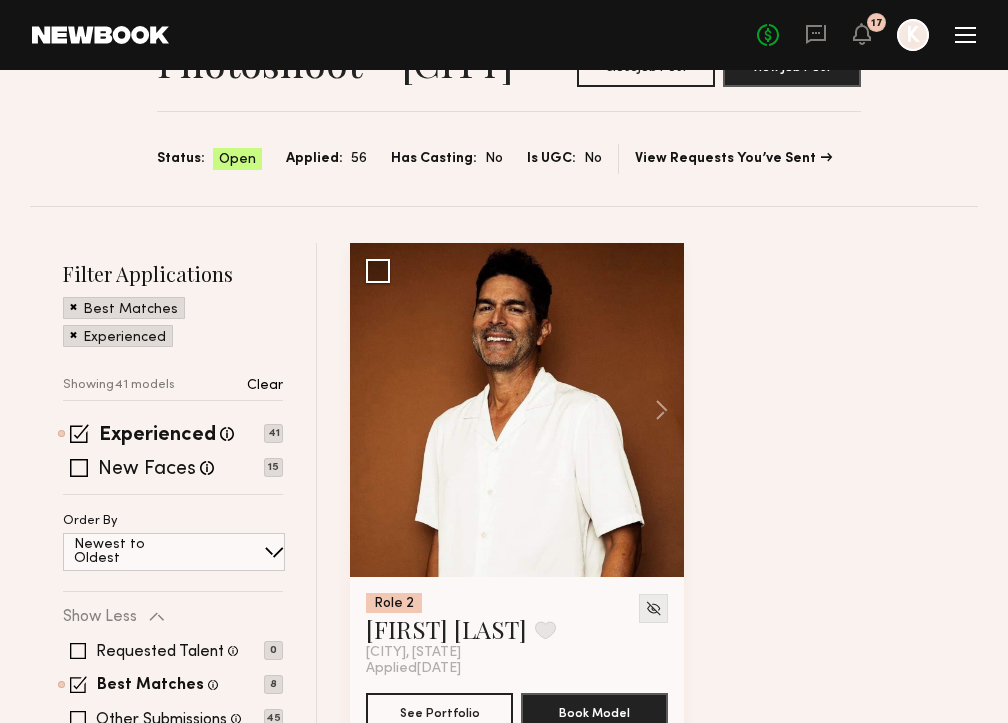 scroll, scrollTop: 254, scrollLeft: 0, axis: vertical 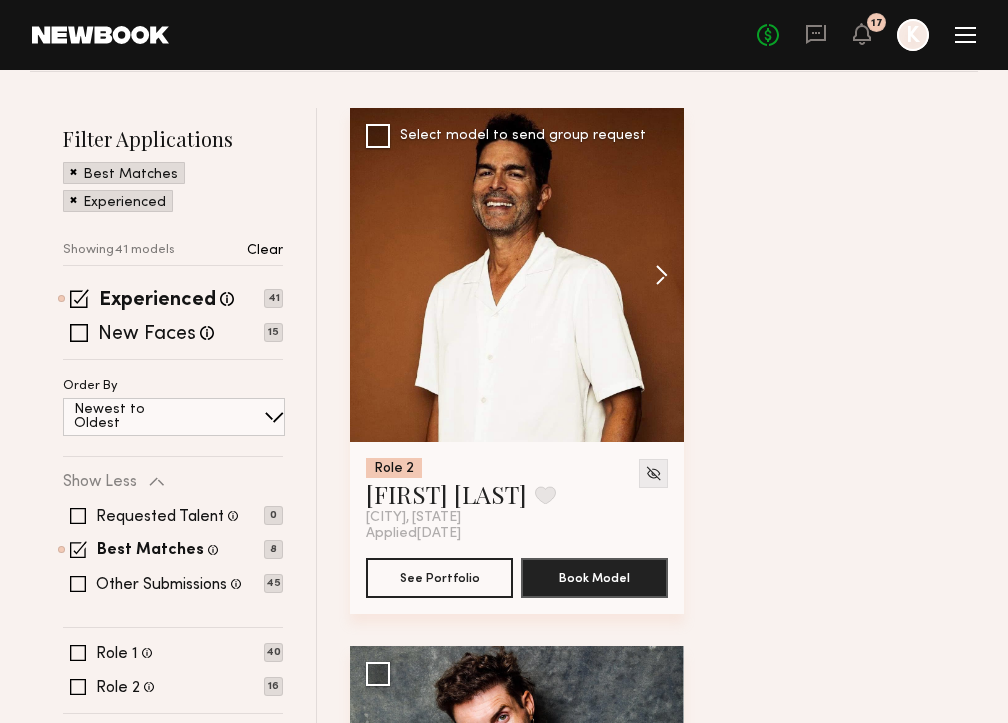 click 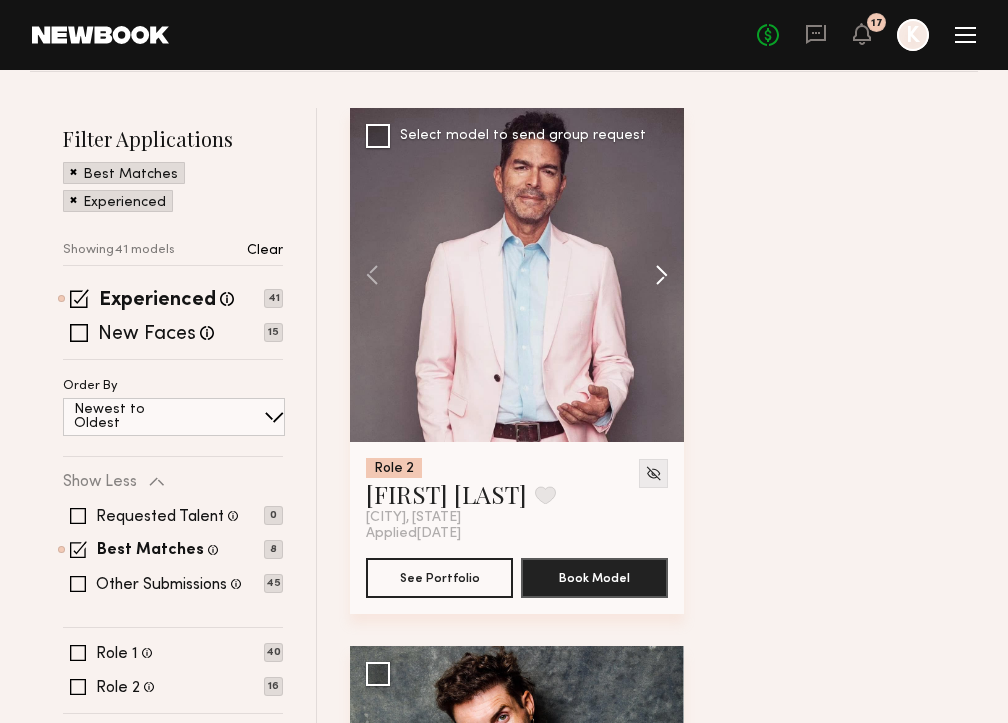click 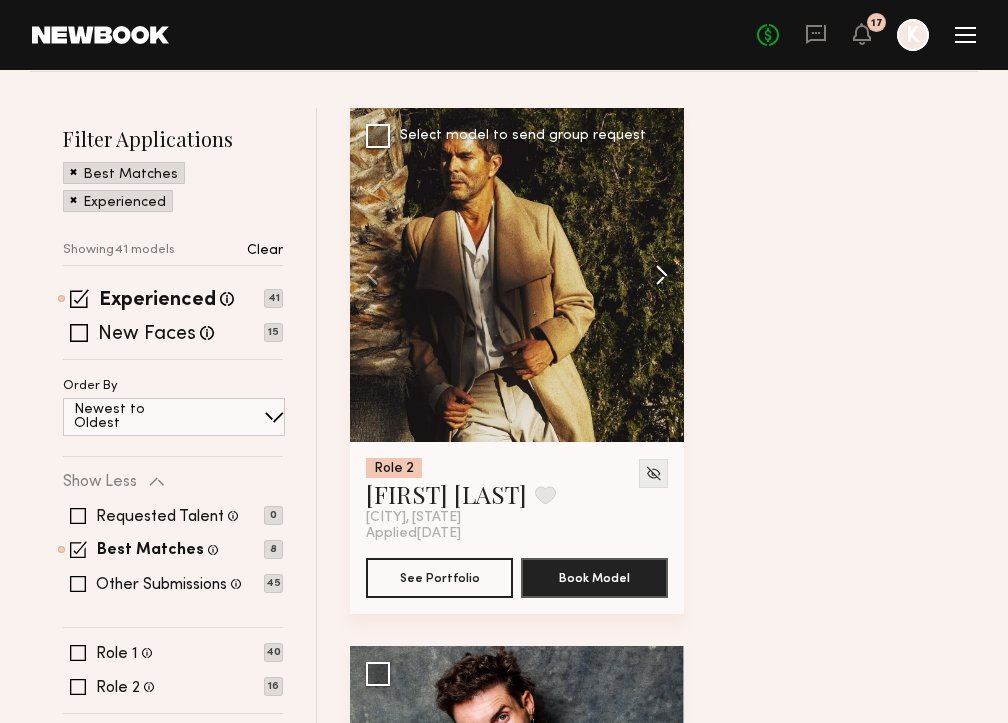click 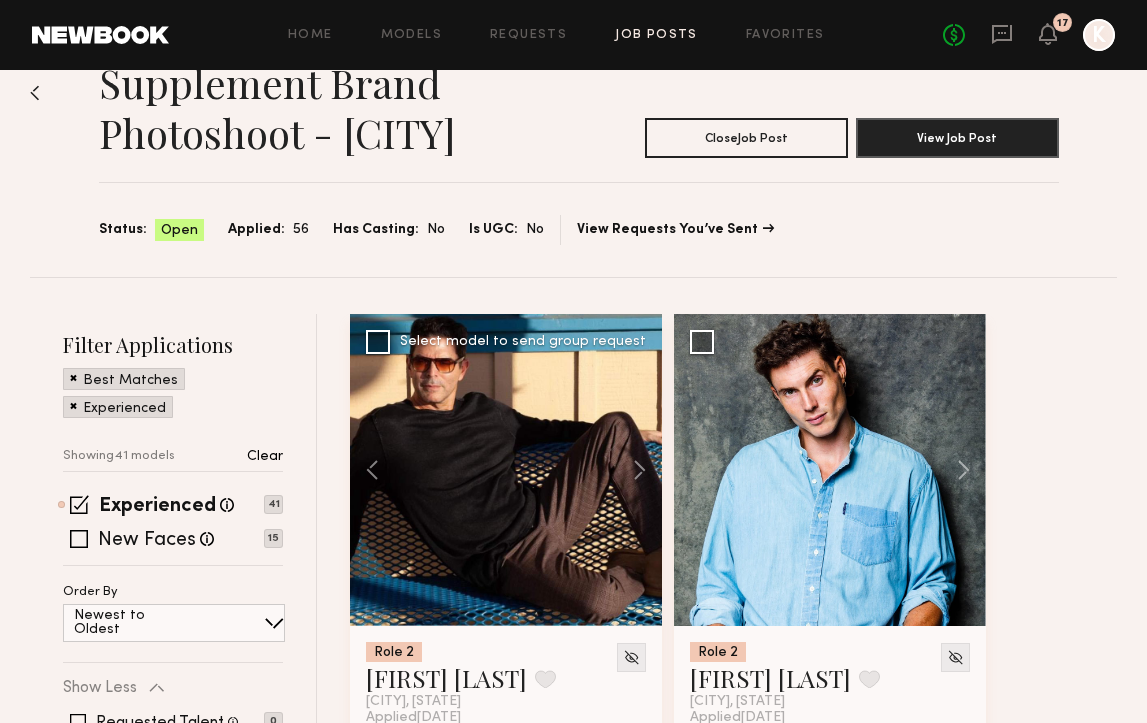 scroll, scrollTop: 107, scrollLeft: 0, axis: vertical 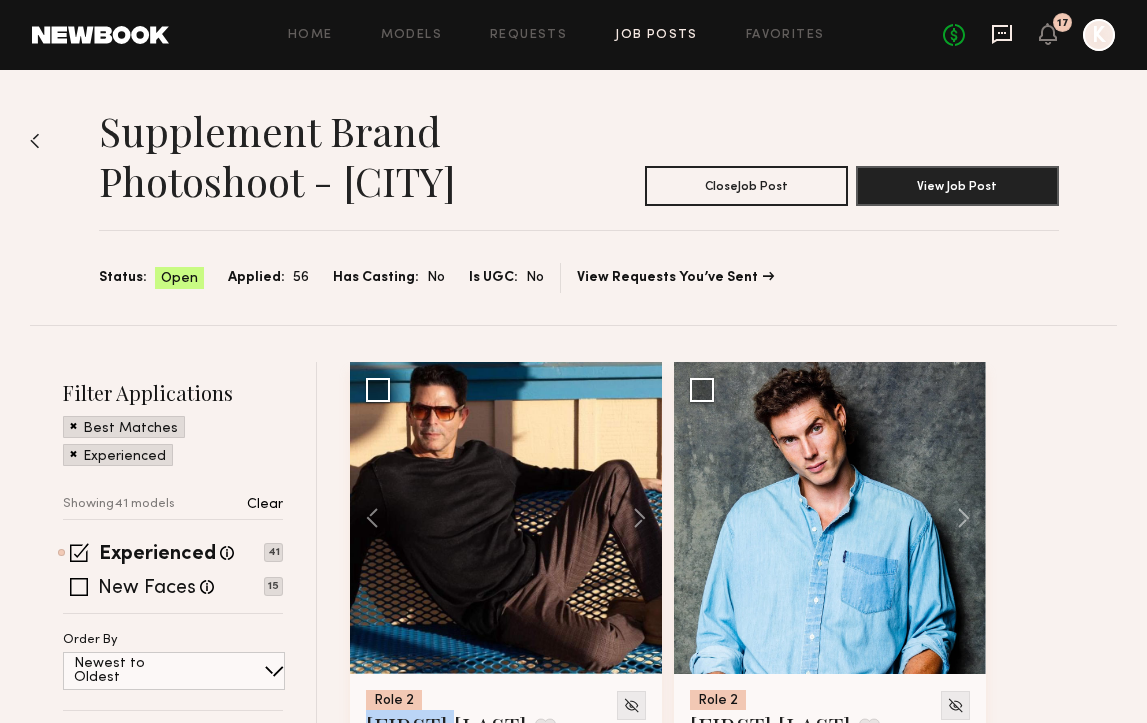 click 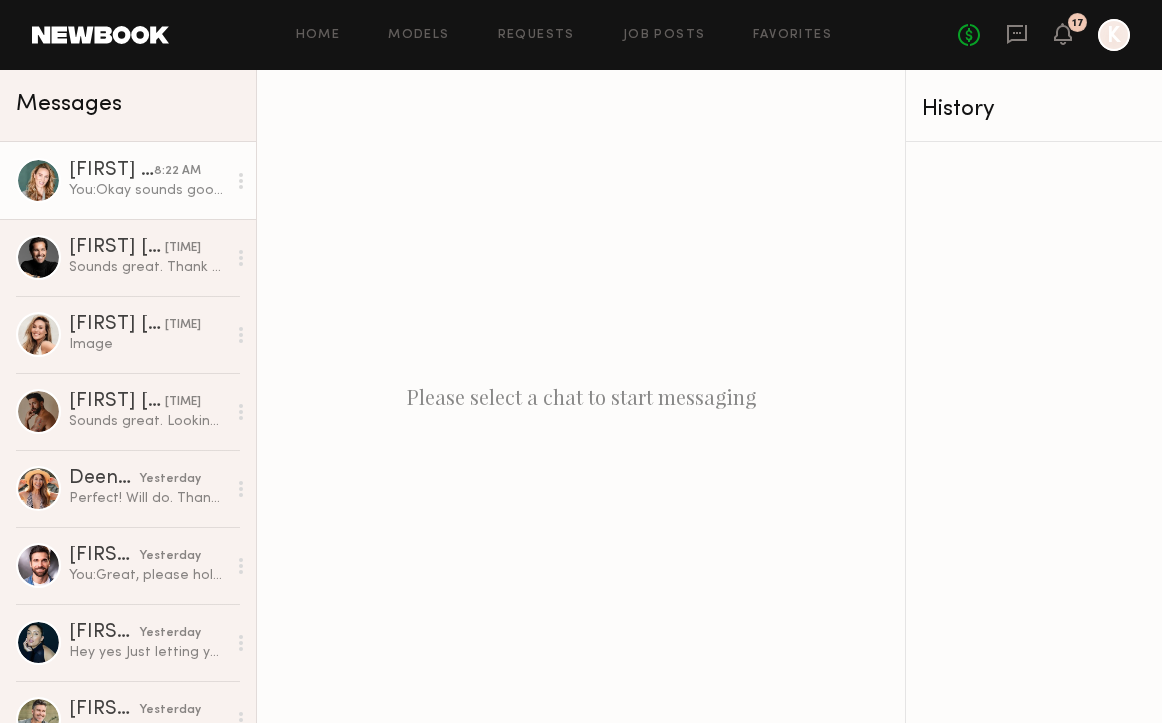 click on "You: Okay sounds good, please hold and we'll present you to the client" 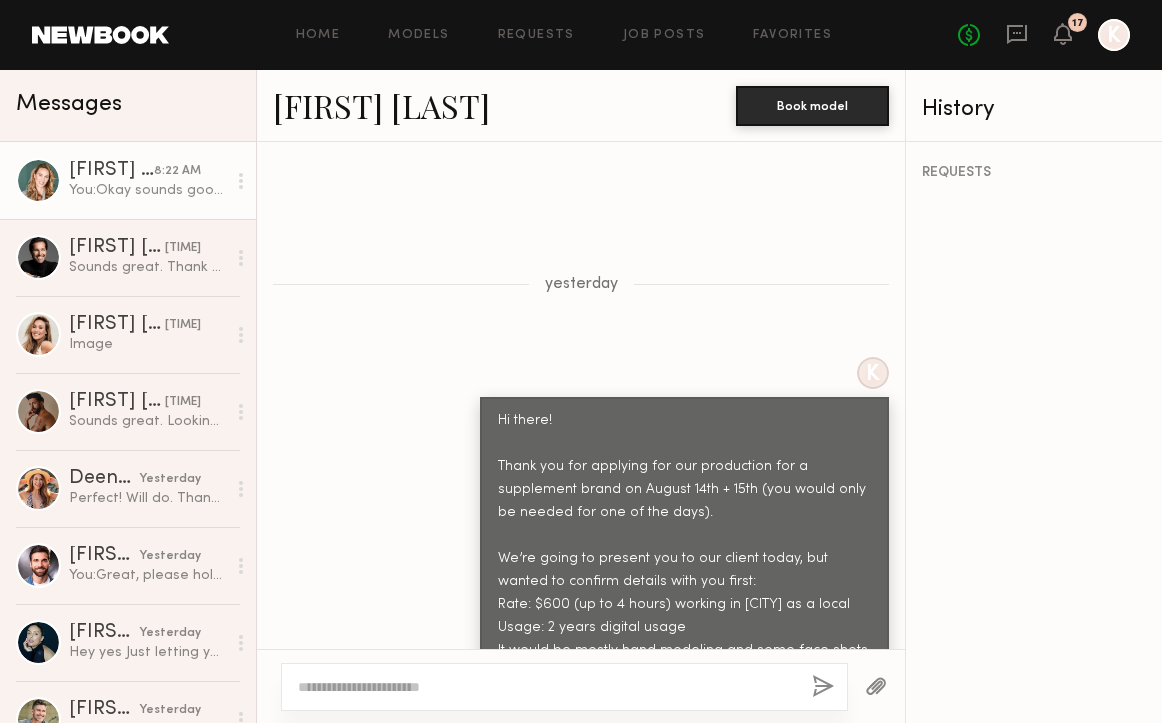 scroll, scrollTop: 896, scrollLeft: 0, axis: vertical 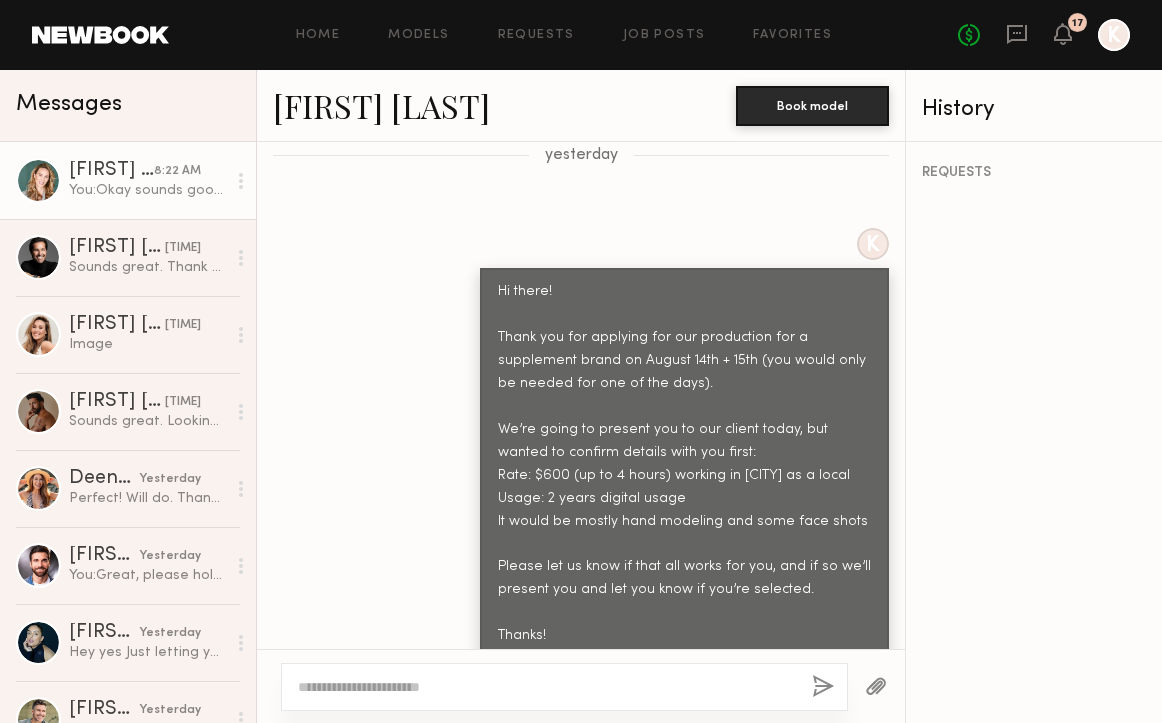 drag, startPoint x: 483, startPoint y: 250, endPoint x: 626, endPoint y: 613, distance: 390.15125 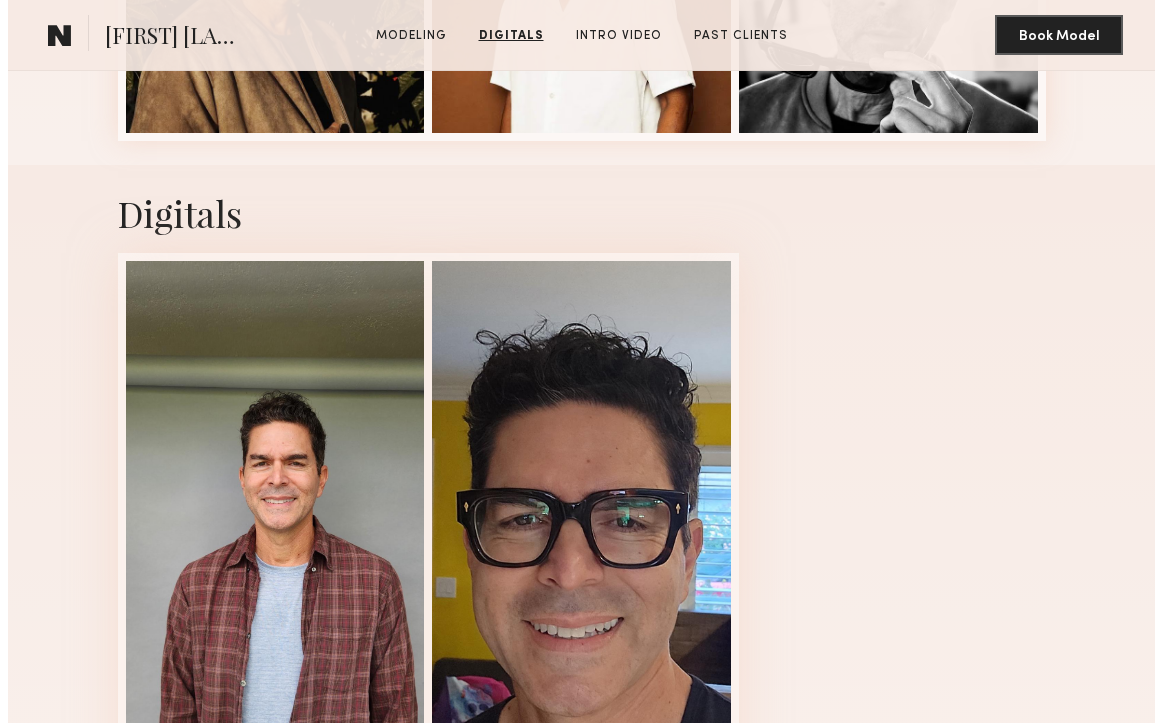 scroll, scrollTop: 0, scrollLeft: 0, axis: both 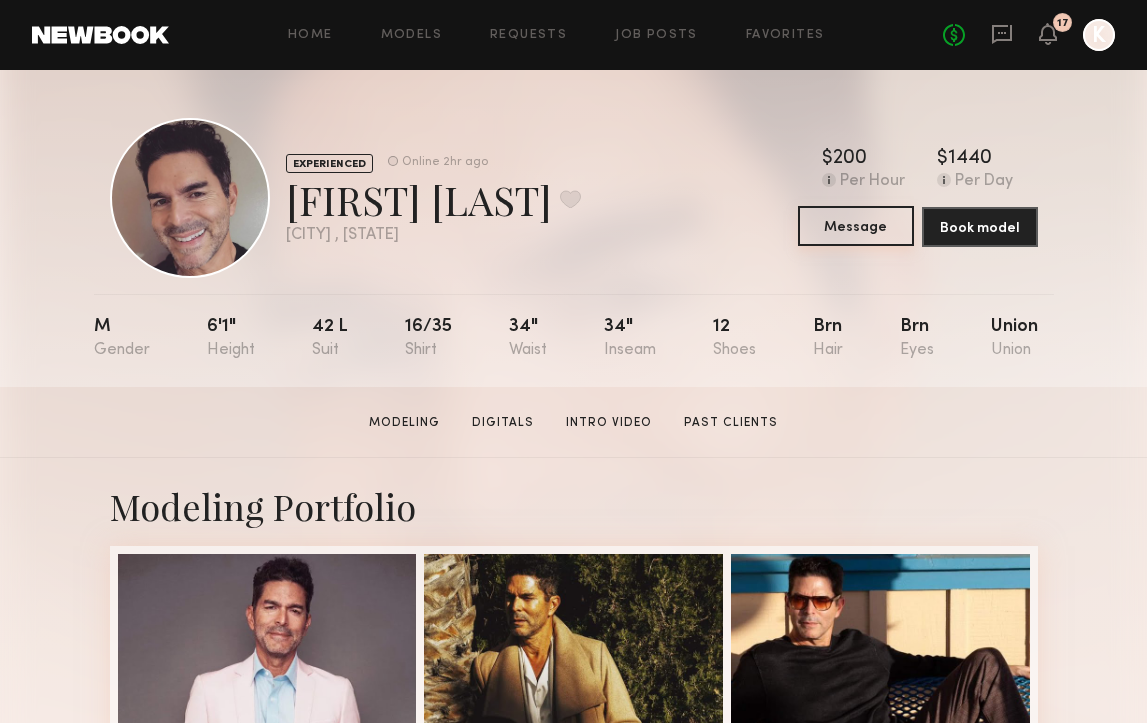 click on "Message" 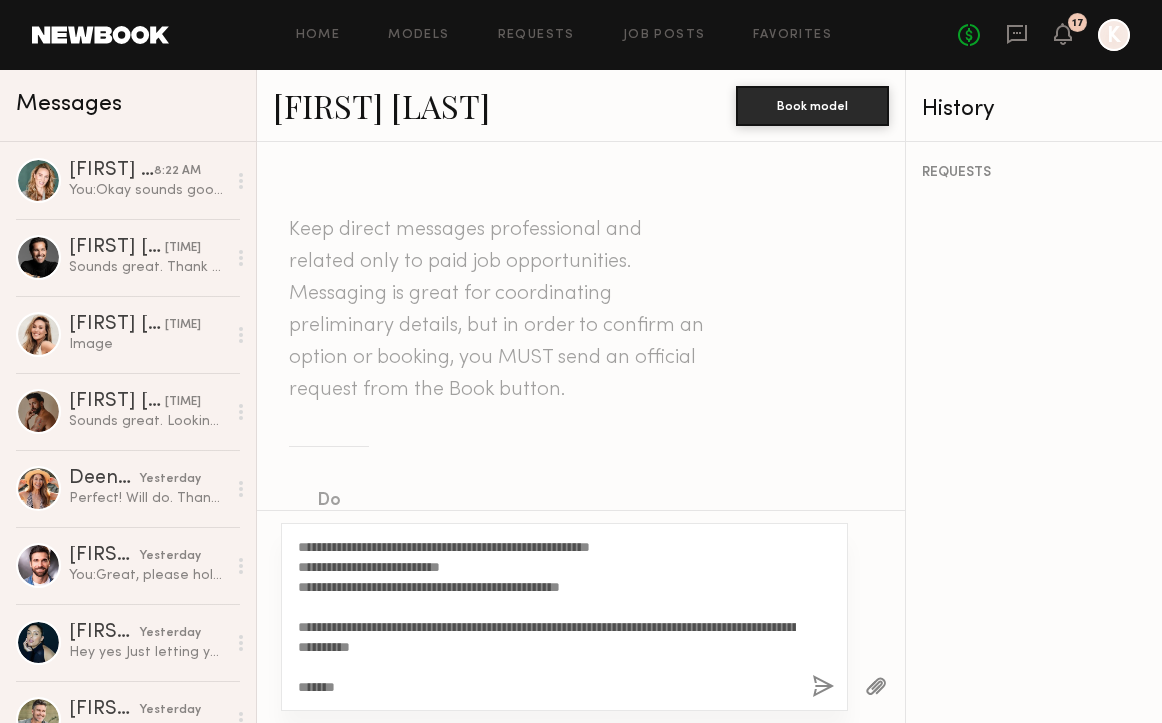 scroll, scrollTop: 0, scrollLeft: 0, axis: both 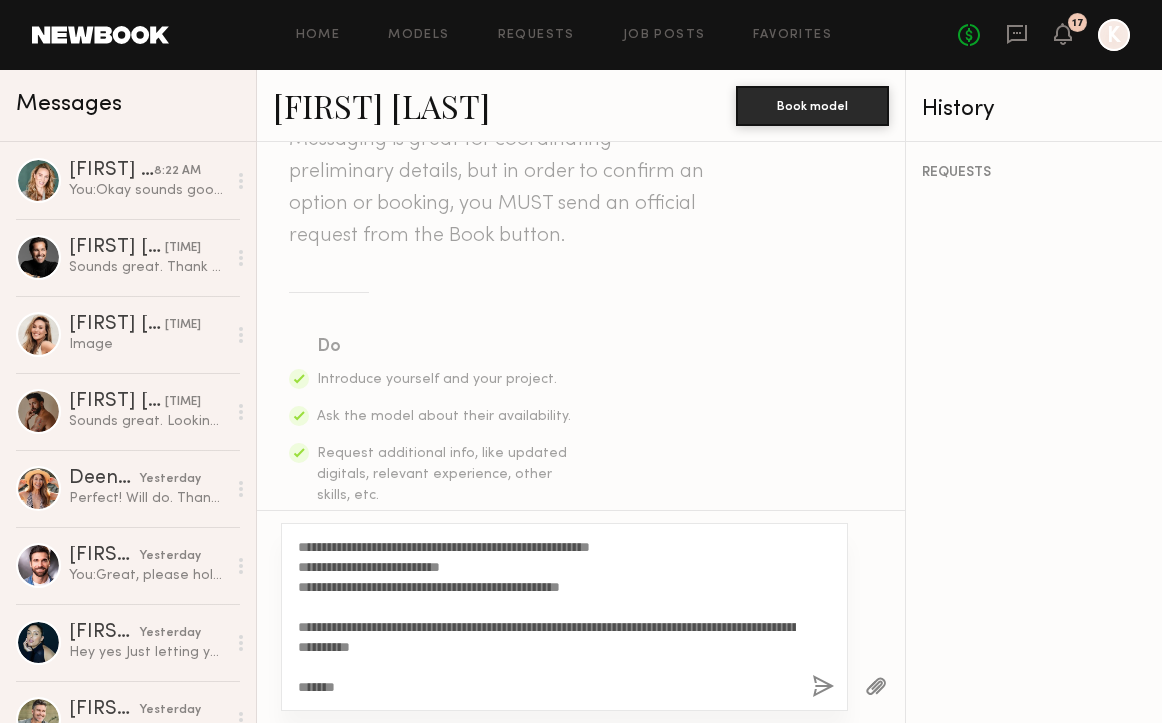 type on "**********" 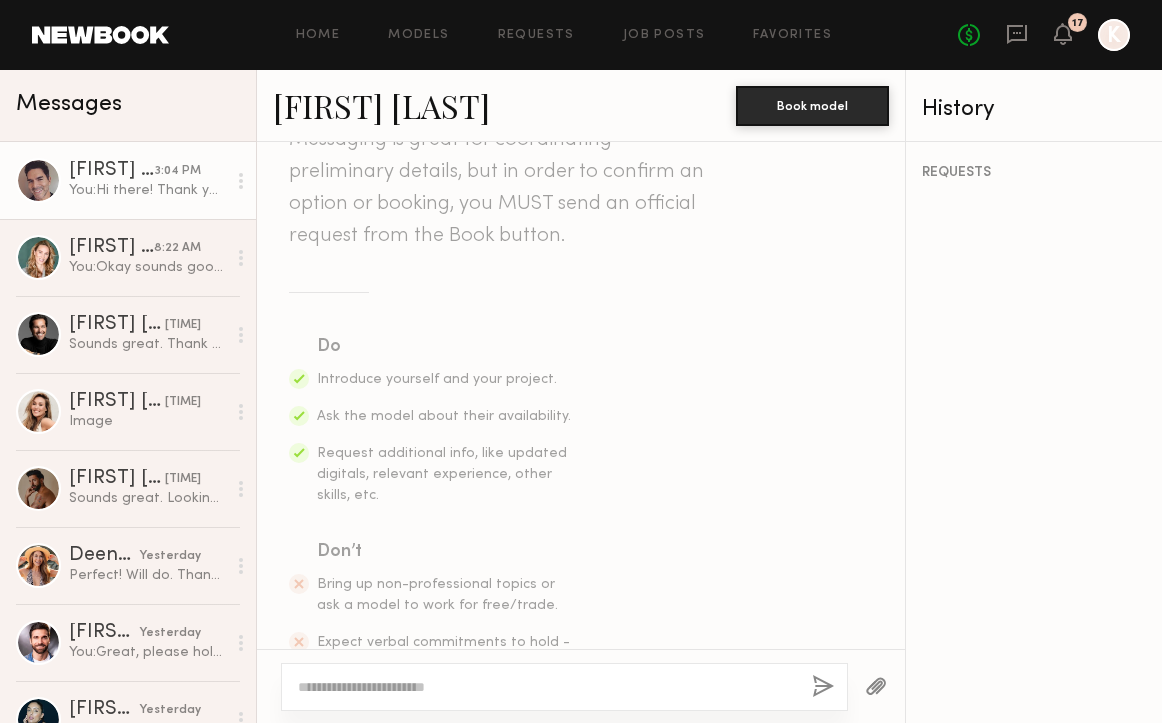 scroll, scrollTop: 886, scrollLeft: 0, axis: vertical 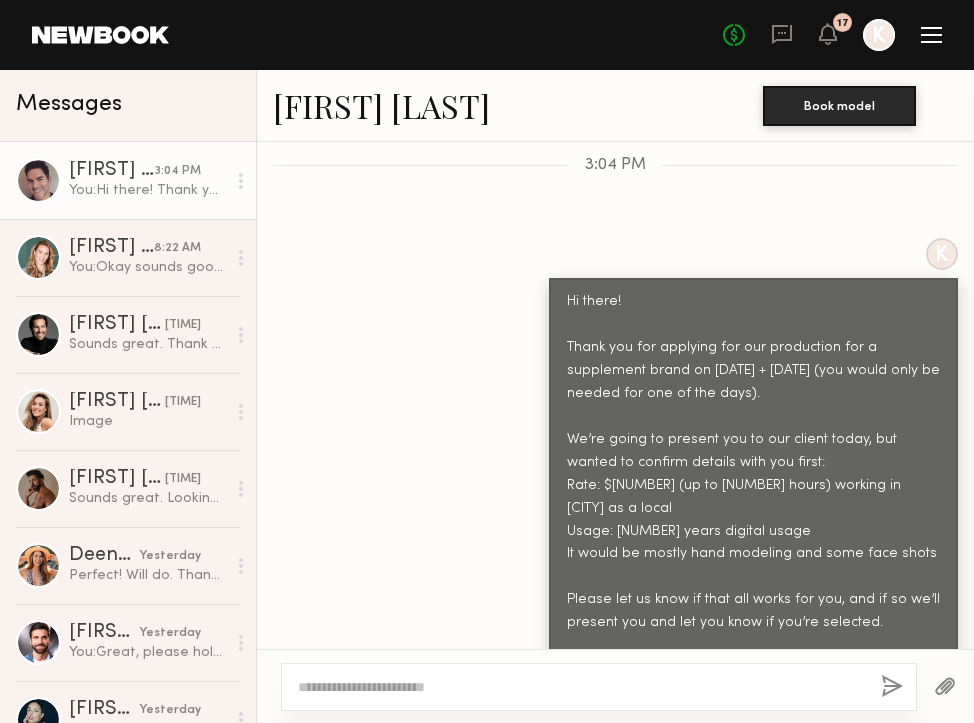 click on "Home Models Requests Job Posts Favorites Sign Out No fees up to $[NUMBER] [NUMBER] K" 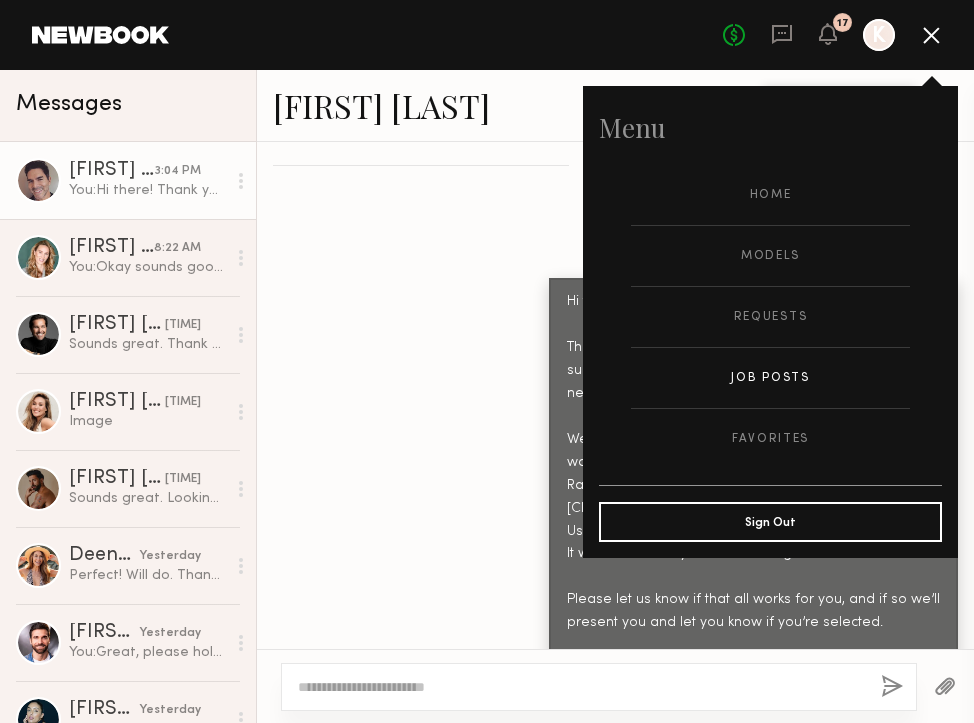 click on "Job Posts" 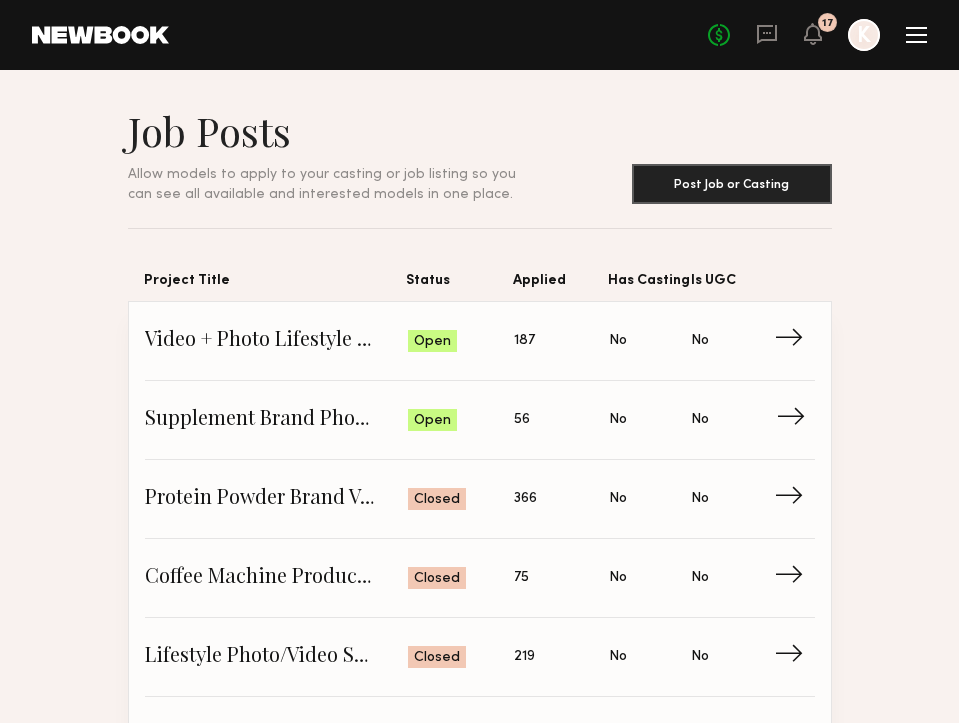 click on "Supplement Brand Photoshoot - [CITY] Status: Open Applied: [NUMBER] Has Casting: No Is UGC: No →" 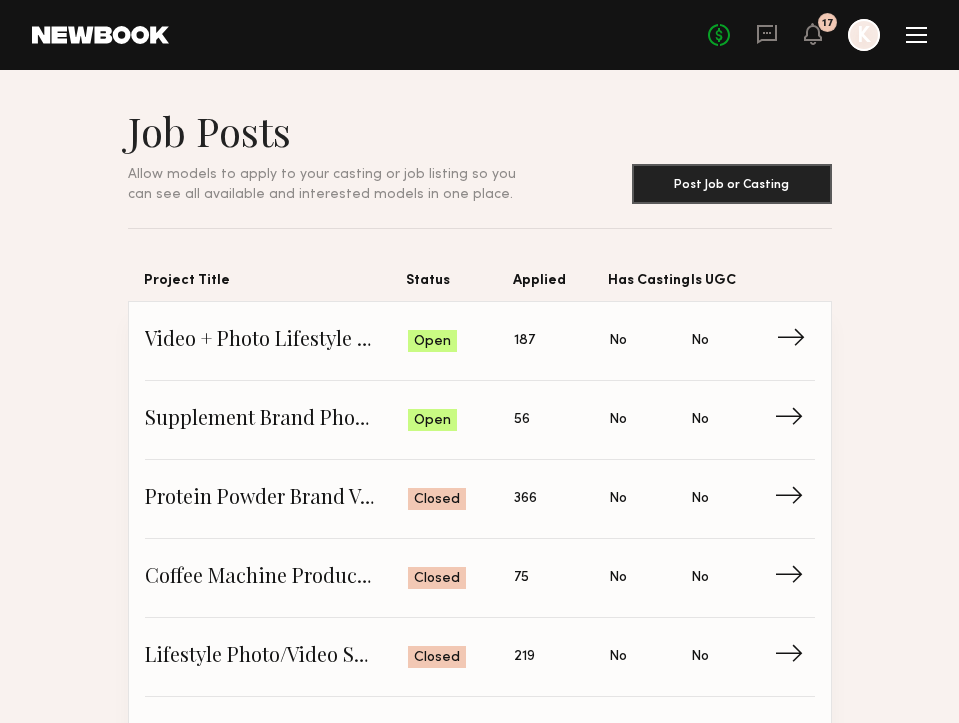 click on "Video + Photo Lifestyle Production Status: Open Applied: [NUMBER] Has Casting: No Is UGC: No →" 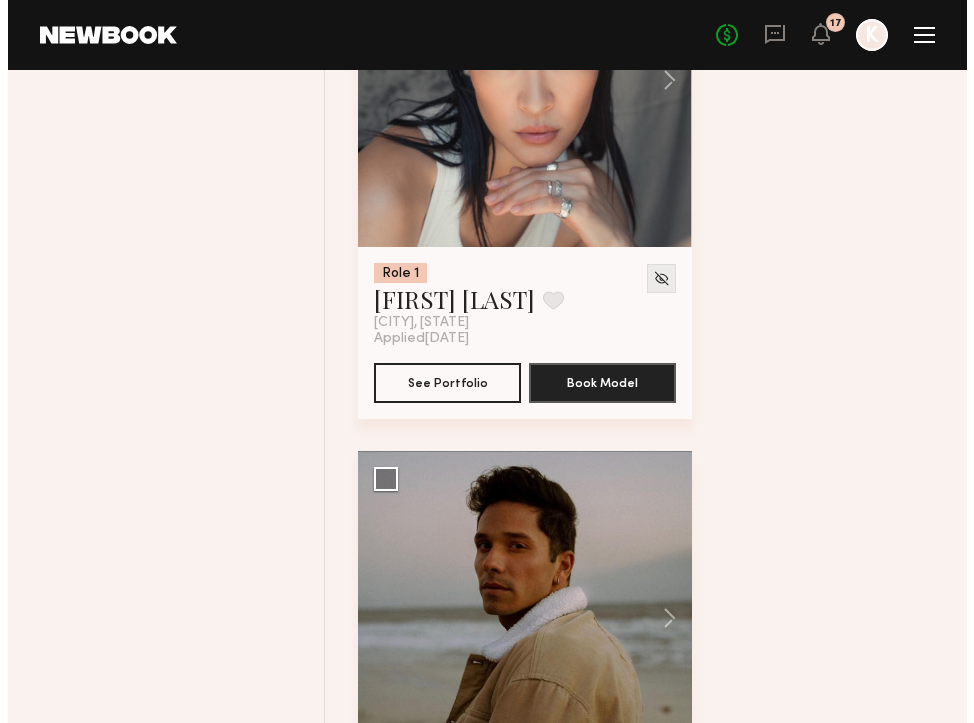 scroll, scrollTop: 0, scrollLeft: 0, axis: both 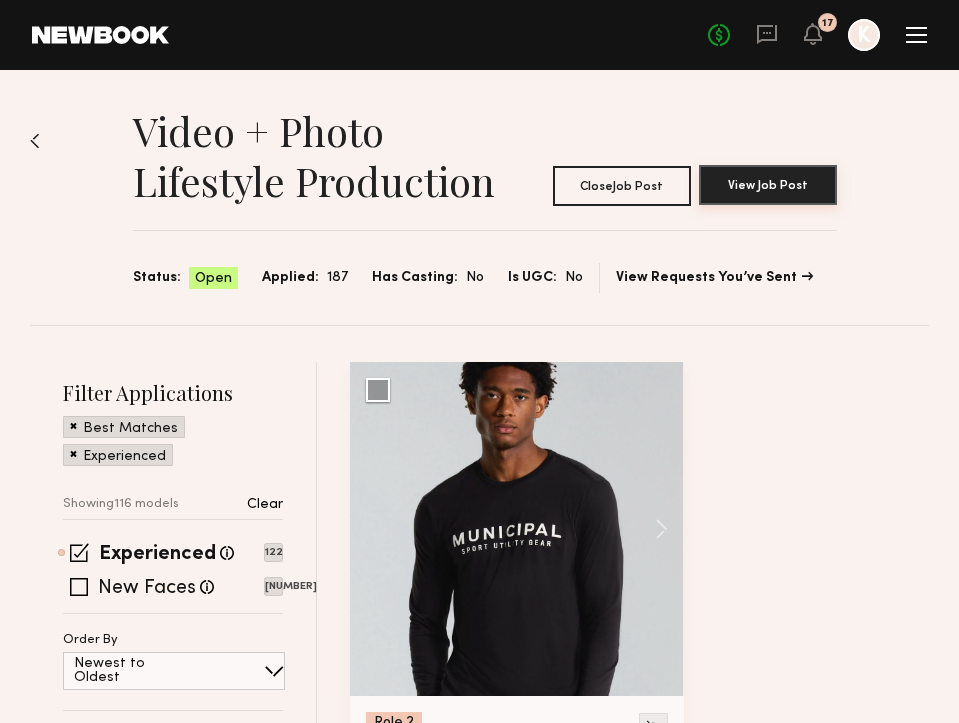 click on "View Job Post" 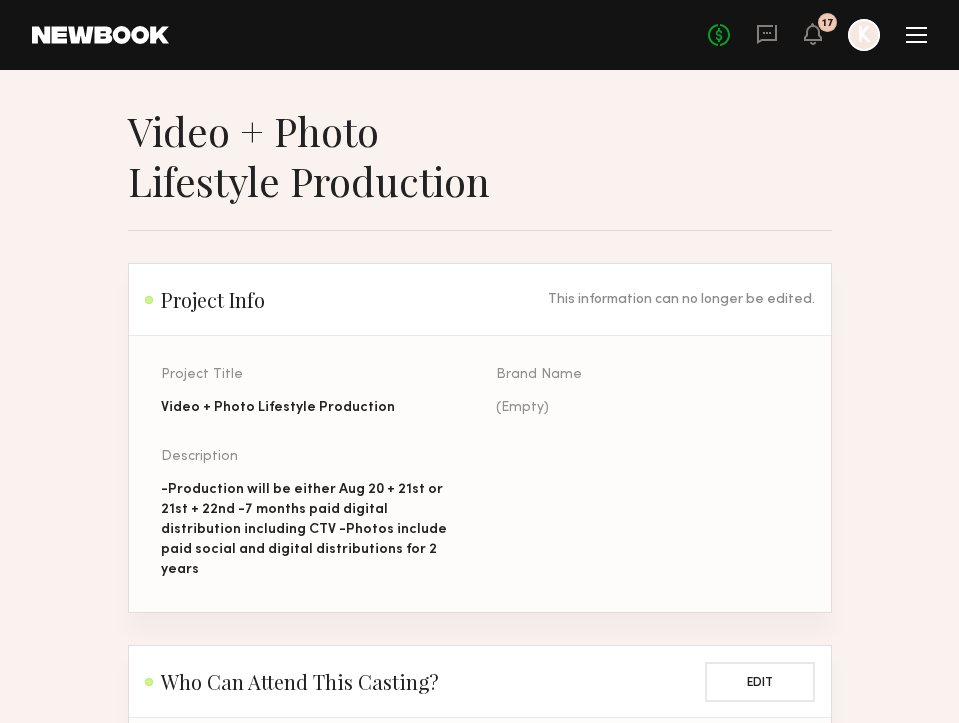 drag, startPoint x: 198, startPoint y: 507, endPoint x: 249, endPoint y: 528, distance: 55.154327 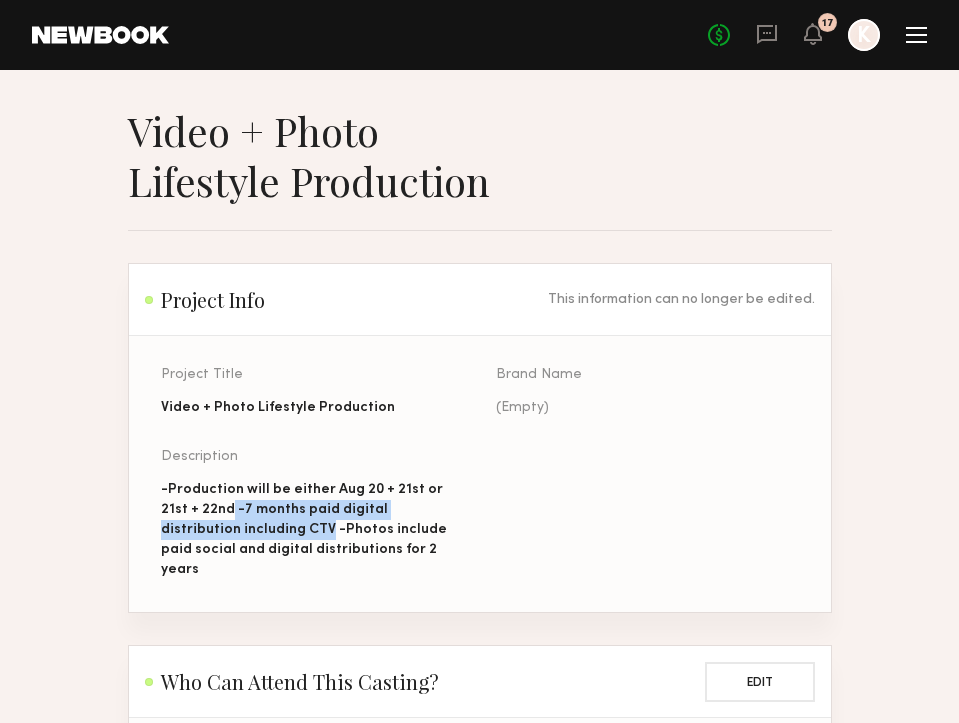 drag, startPoint x: 249, startPoint y: 528, endPoint x: 193, endPoint y: 506, distance: 60.166435 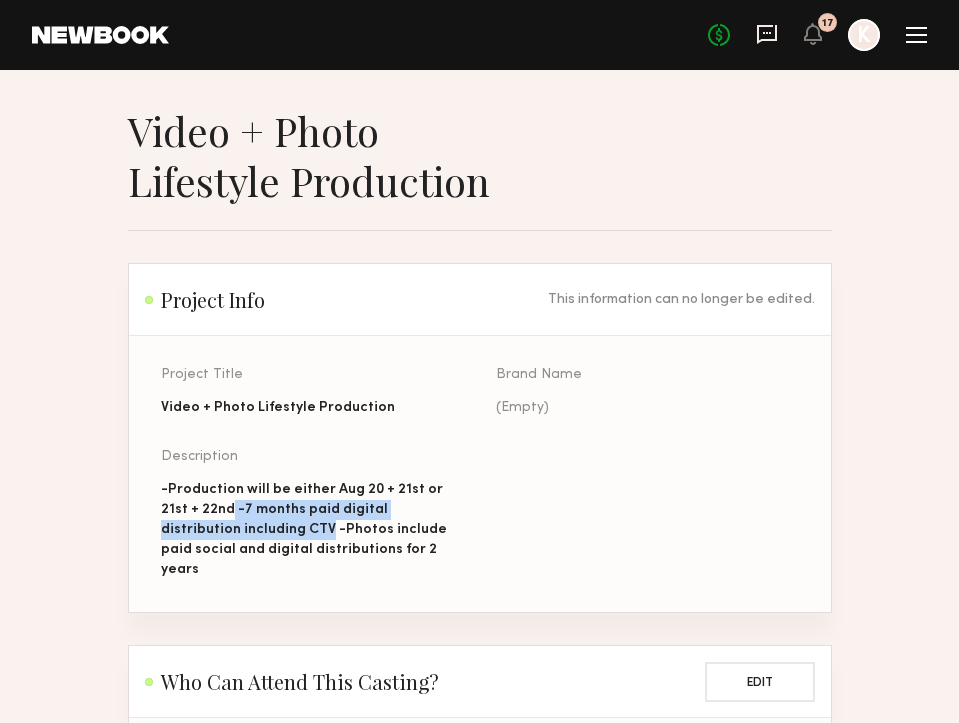 click 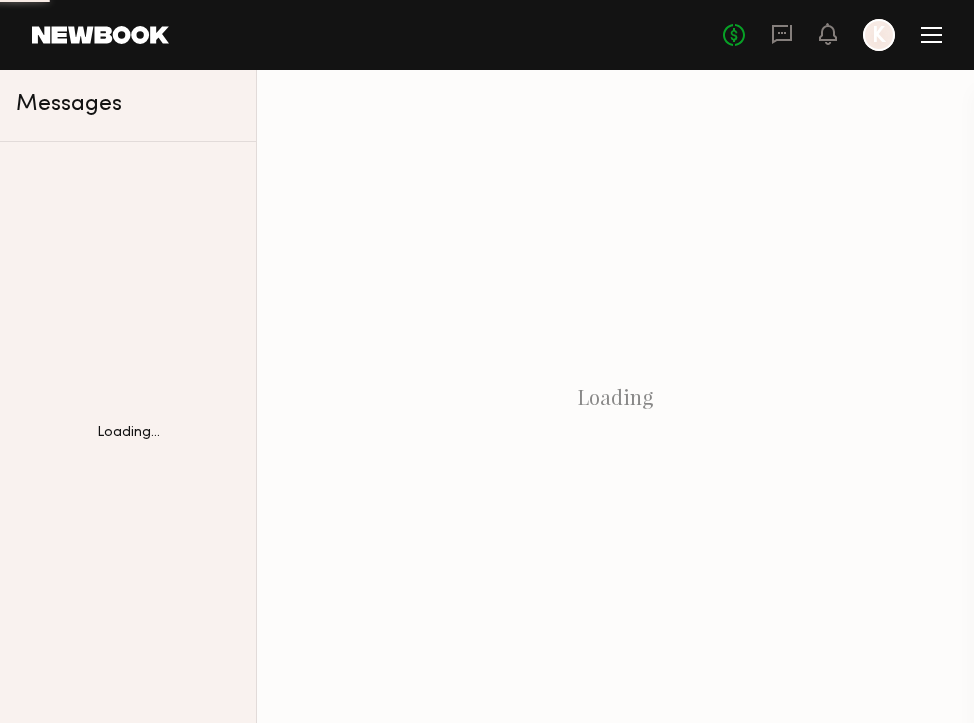 scroll, scrollTop: 0, scrollLeft: 0, axis: both 